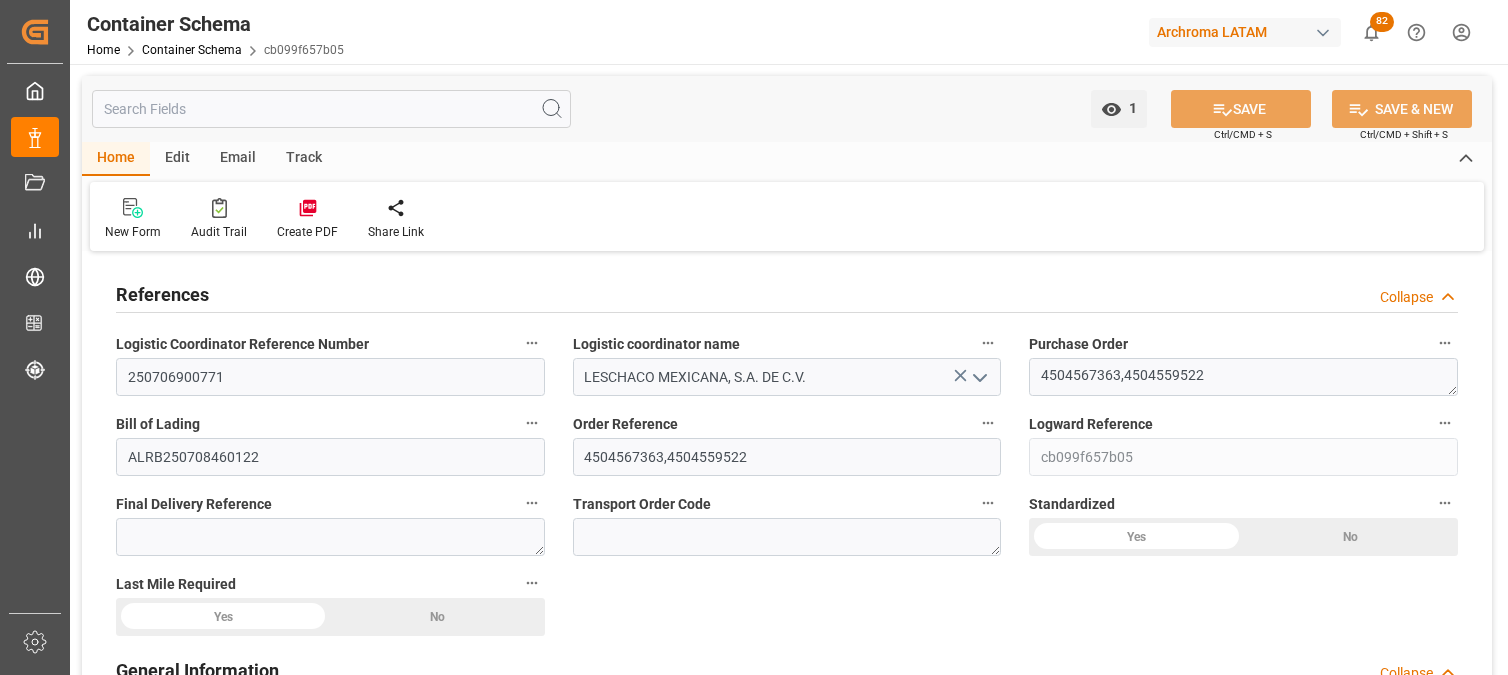 scroll, scrollTop: 0, scrollLeft: 0, axis: both 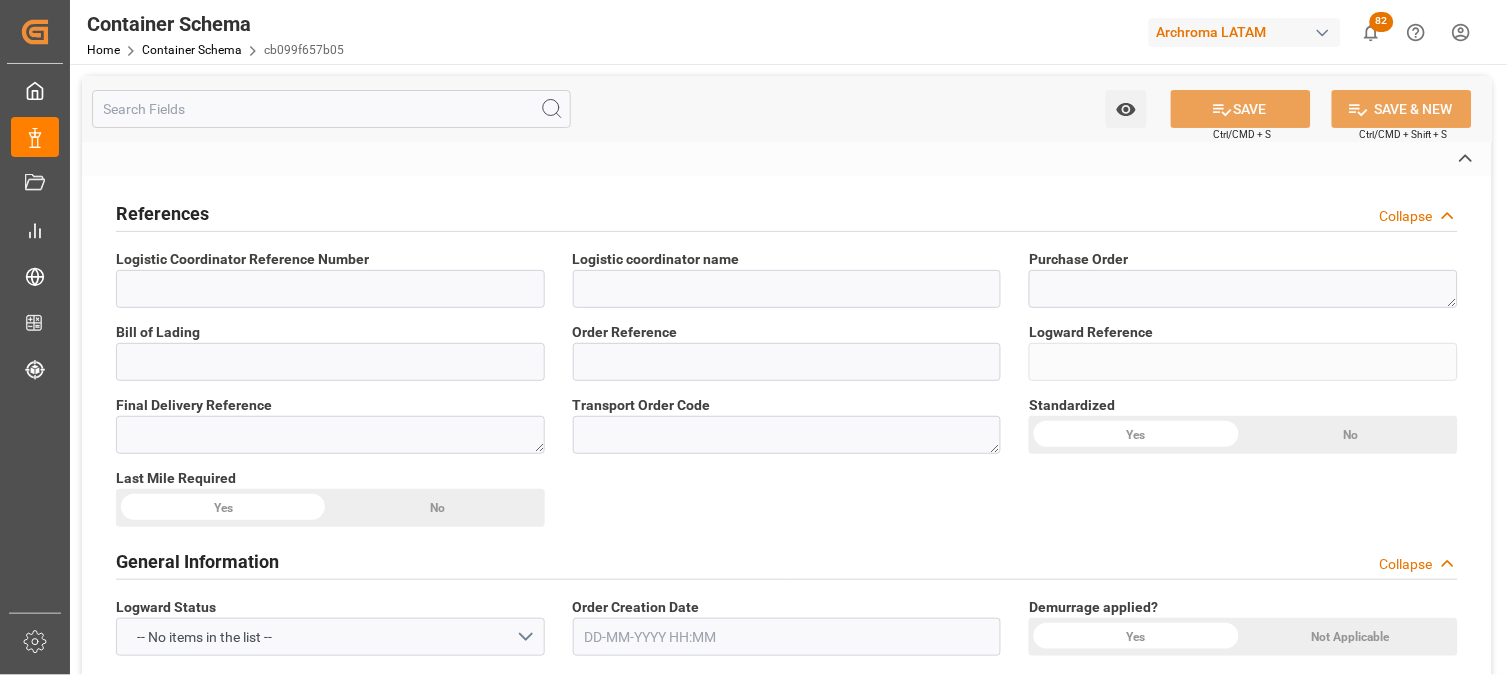 type on "250706900771" 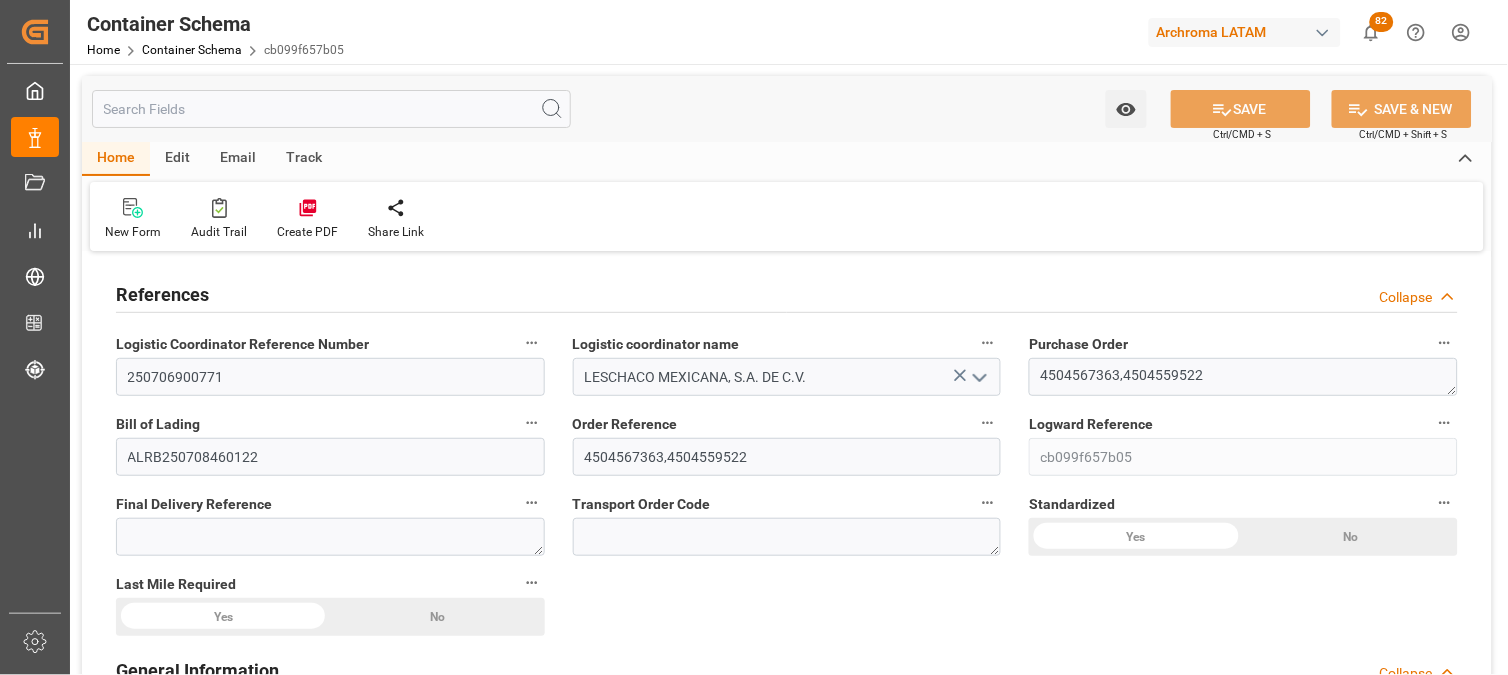type on "10" 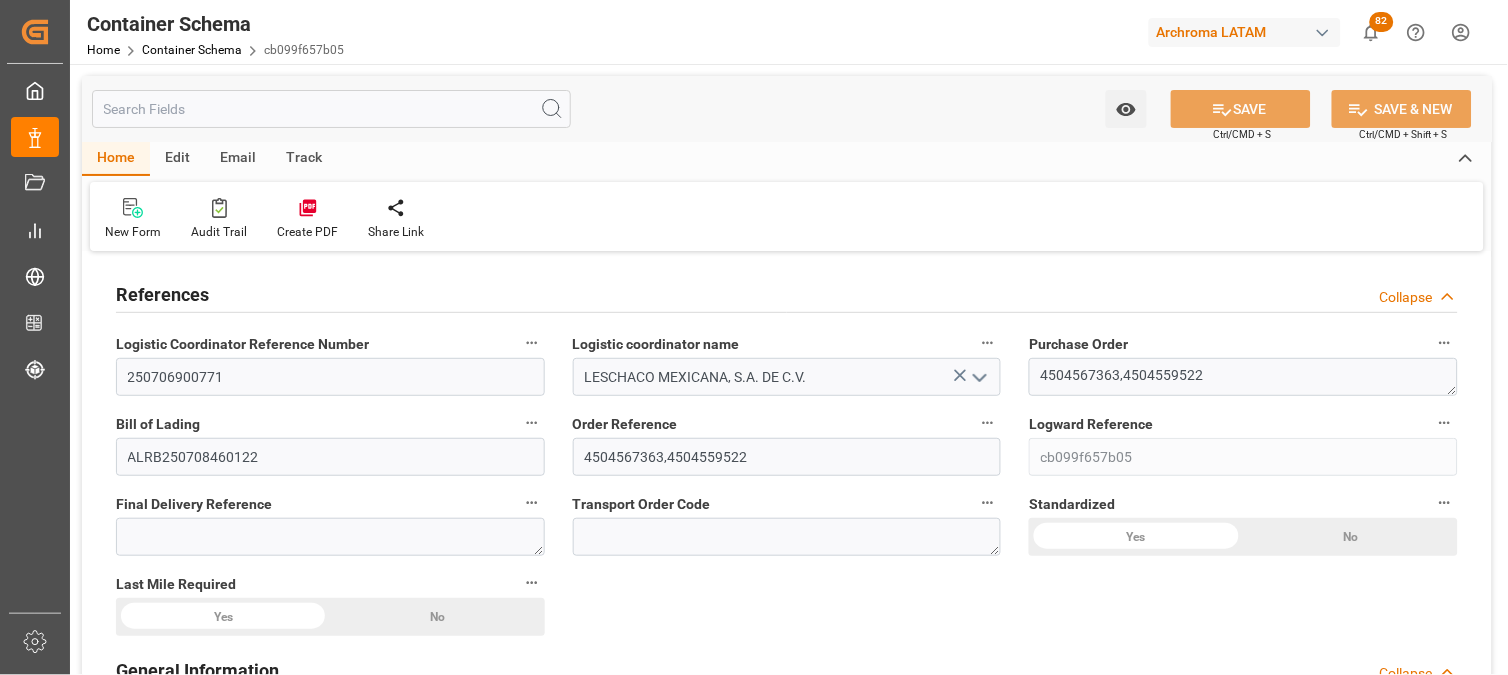 type on "7" 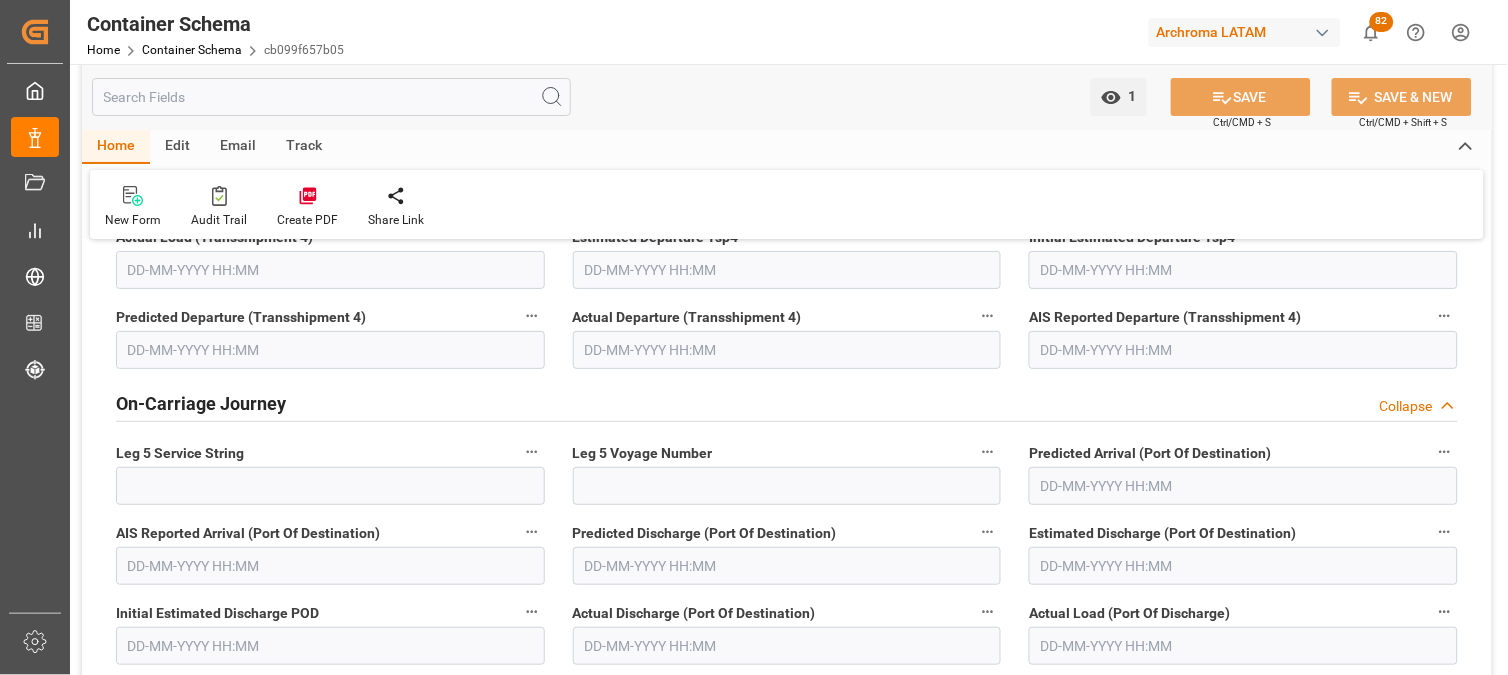 scroll, scrollTop: 6888, scrollLeft: 0, axis: vertical 